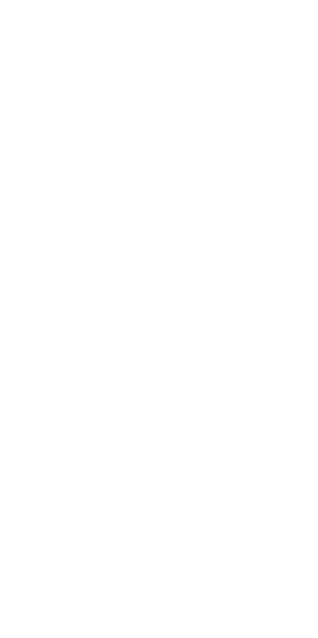 scroll, scrollTop: 0, scrollLeft: 0, axis: both 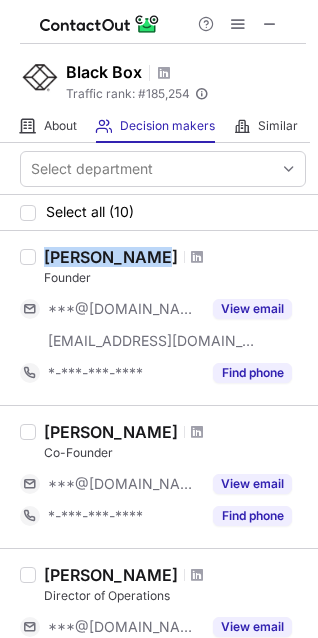 drag, startPoint x: 44, startPoint y: 254, endPoint x: 127, endPoint y: 252, distance: 83.02409 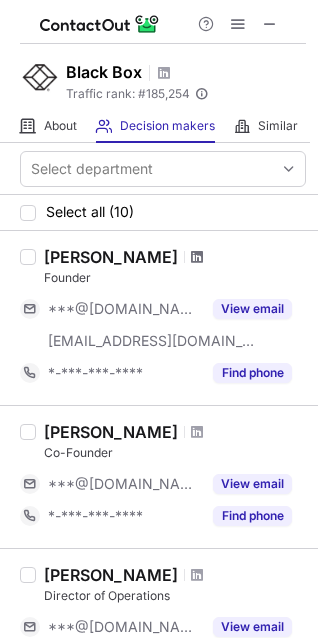 click at bounding box center (197, 257) 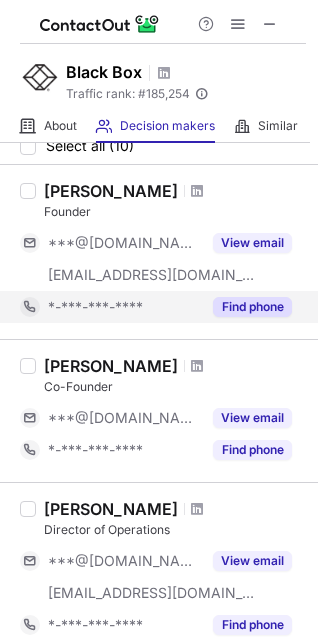 scroll, scrollTop: 100, scrollLeft: 0, axis: vertical 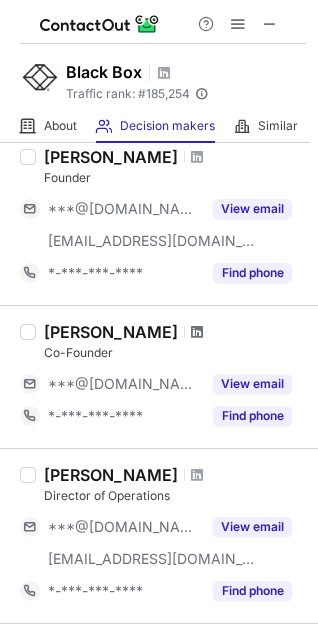 click at bounding box center [197, 332] 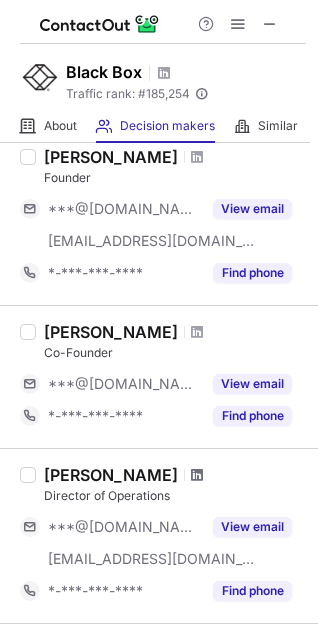click at bounding box center [197, 475] 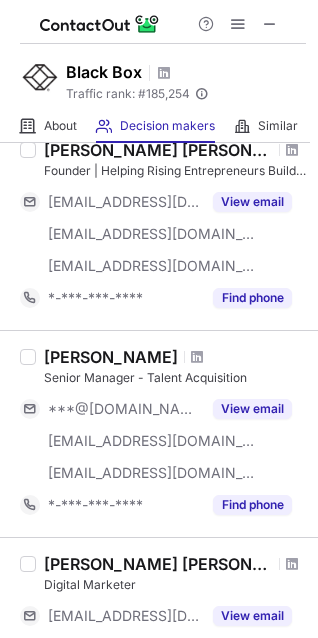 scroll, scrollTop: 700, scrollLeft: 0, axis: vertical 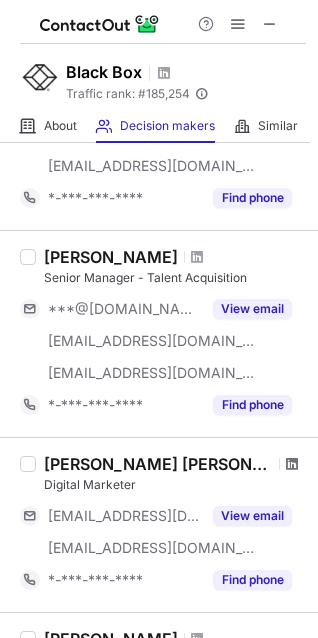 click at bounding box center [292, 464] 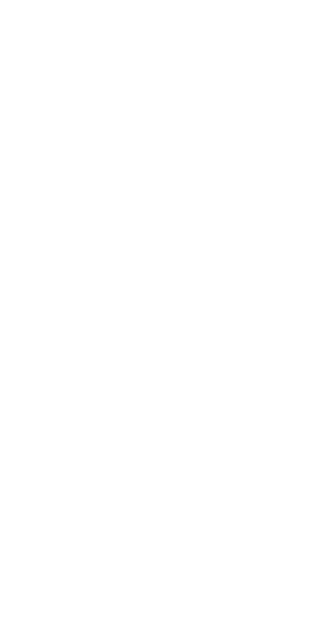 scroll, scrollTop: 0, scrollLeft: 0, axis: both 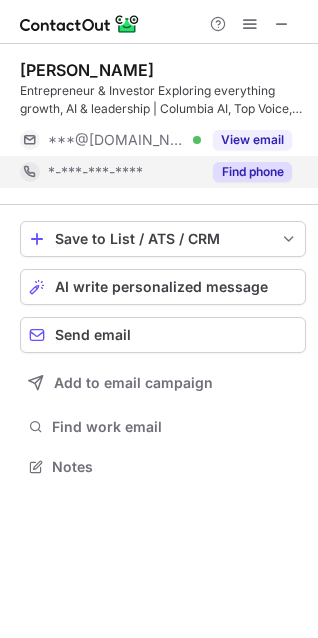 click on "Find phone" at bounding box center [252, 172] 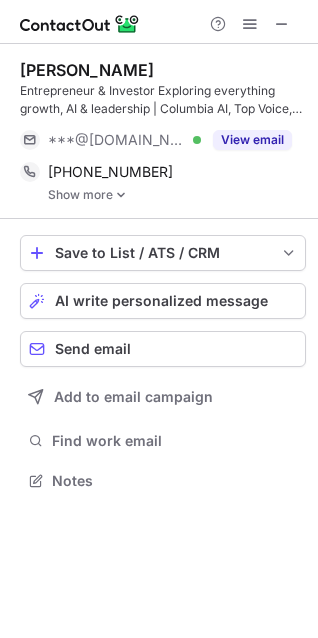scroll, scrollTop: 10, scrollLeft: 10, axis: both 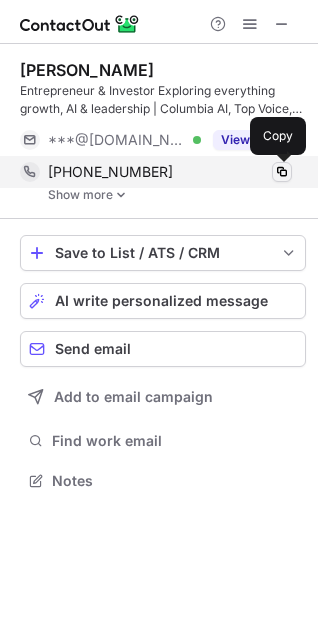click at bounding box center (282, 172) 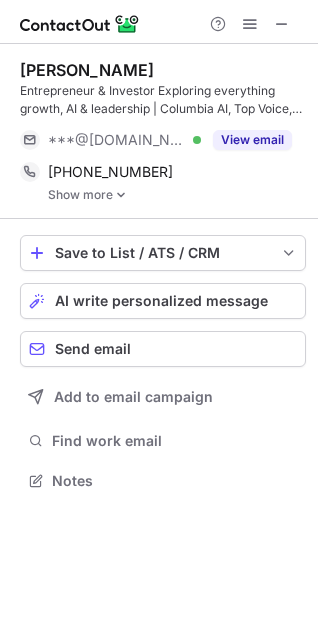 click at bounding box center (121, 195) 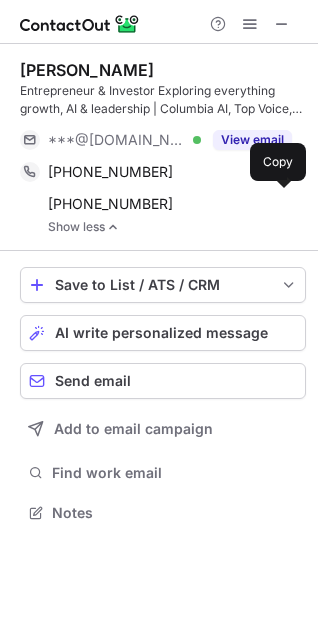 scroll, scrollTop: 10, scrollLeft: 10, axis: both 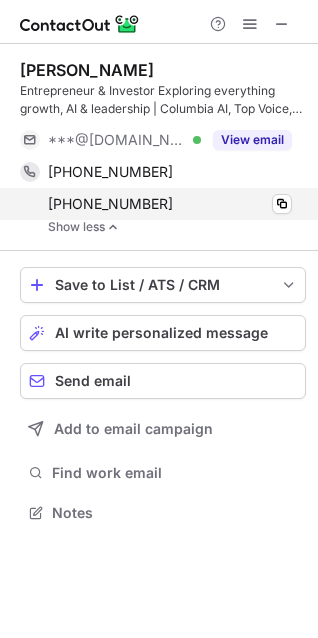click on "+18135276772" at bounding box center (170, 204) 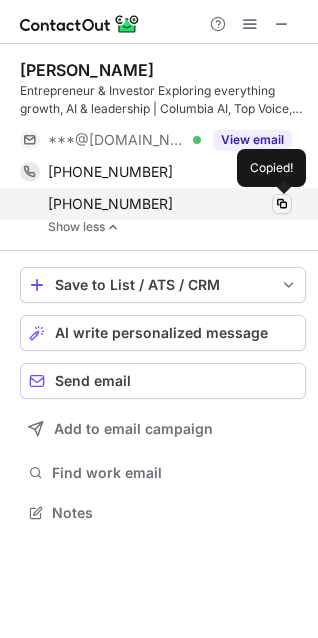 click at bounding box center (282, 204) 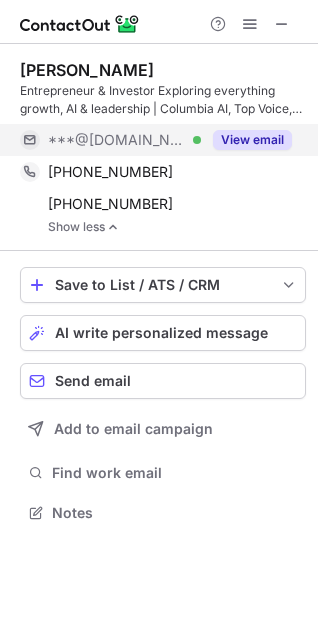click on "View email" at bounding box center [252, 140] 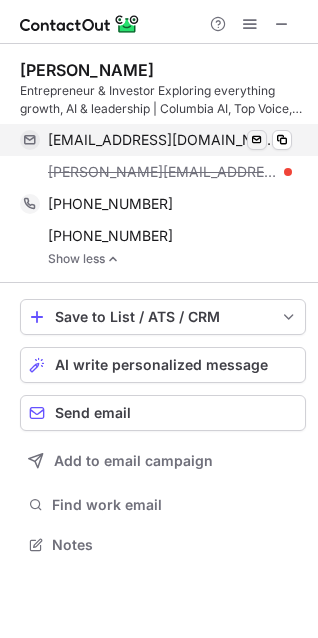 scroll, scrollTop: 10, scrollLeft: 10, axis: both 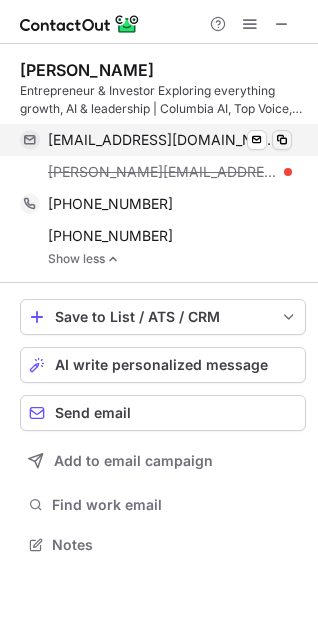 click at bounding box center (282, 140) 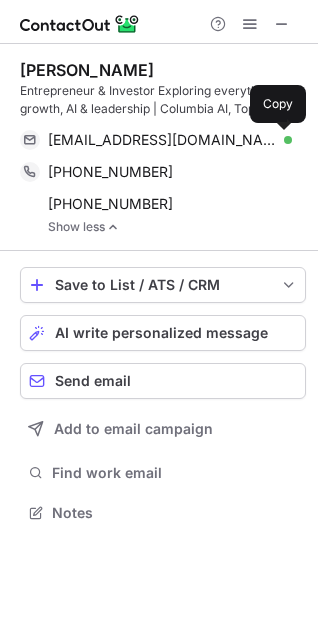 scroll, scrollTop: 499, scrollLeft: 318, axis: both 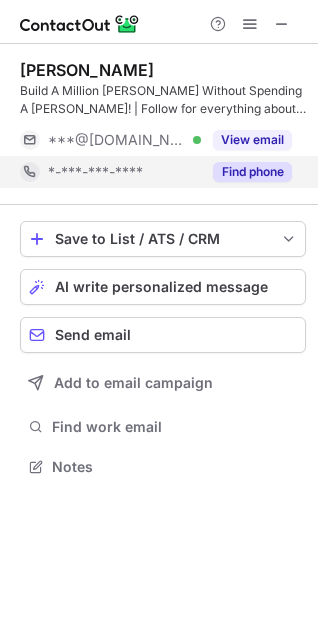 click on "Find phone" at bounding box center [252, 172] 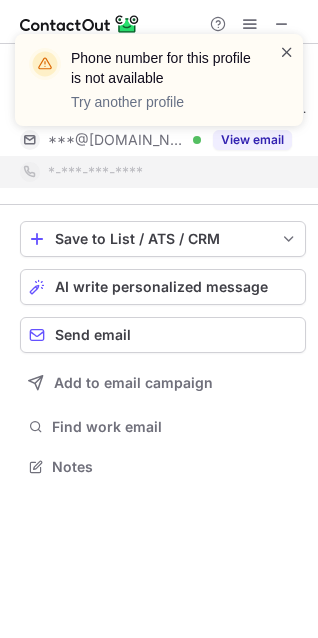 click at bounding box center (287, 52) 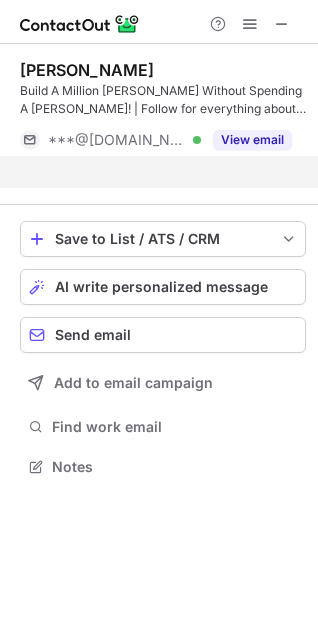 scroll, scrollTop: 421, scrollLeft: 318, axis: both 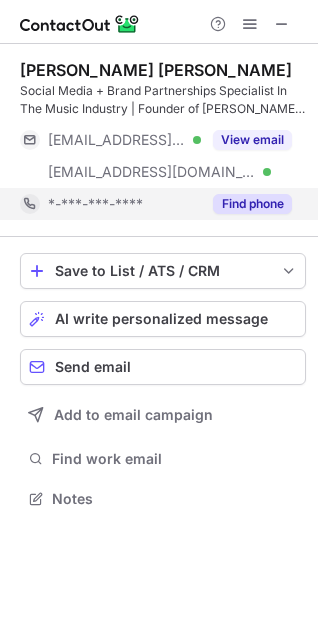 click on "Find phone" at bounding box center (252, 204) 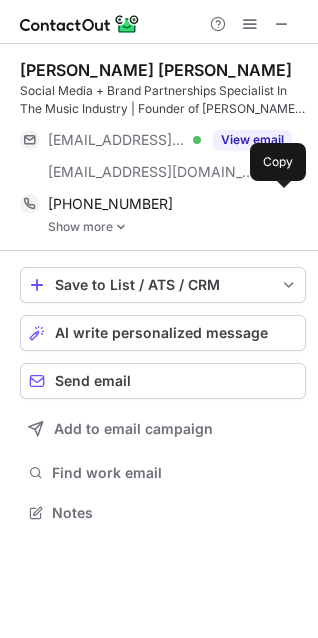 scroll, scrollTop: 10, scrollLeft: 10, axis: both 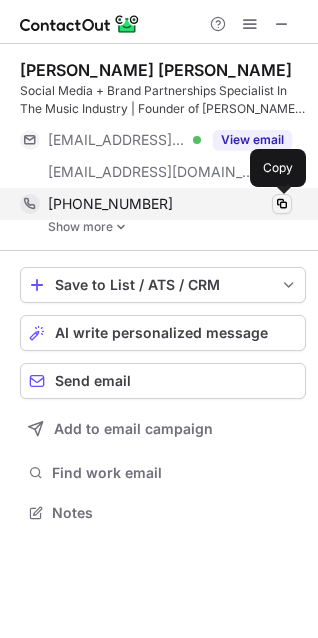 click at bounding box center [282, 204] 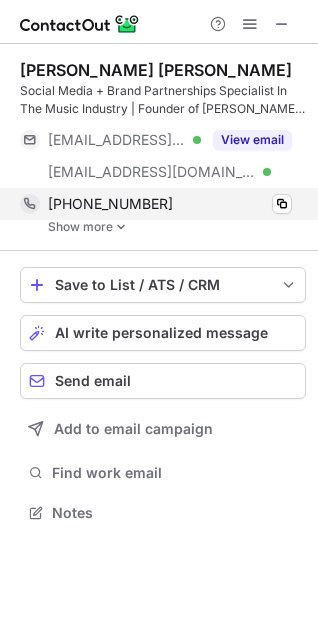 click on "+18564624774 Copy" at bounding box center [156, 204] 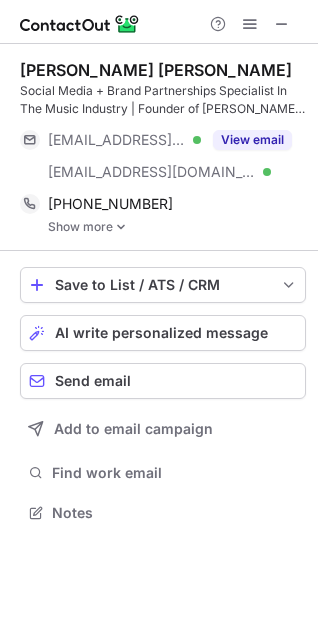 click on "Show more" at bounding box center (177, 227) 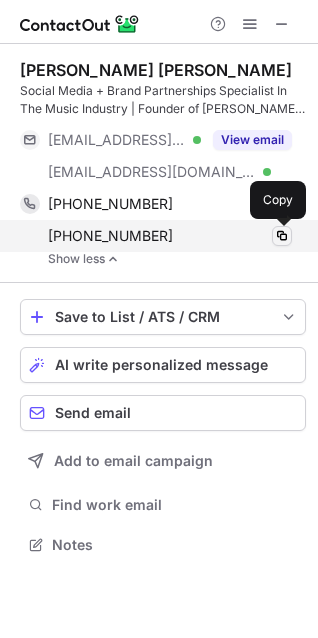 click at bounding box center (282, 236) 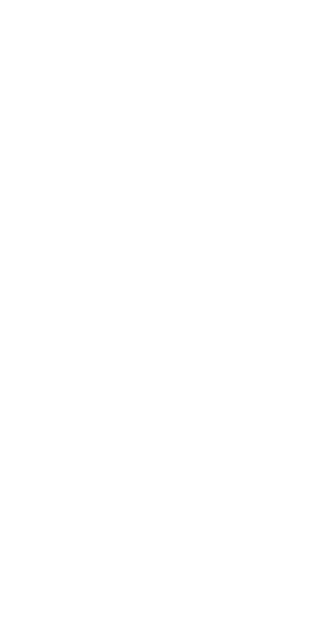 scroll, scrollTop: 0, scrollLeft: 0, axis: both 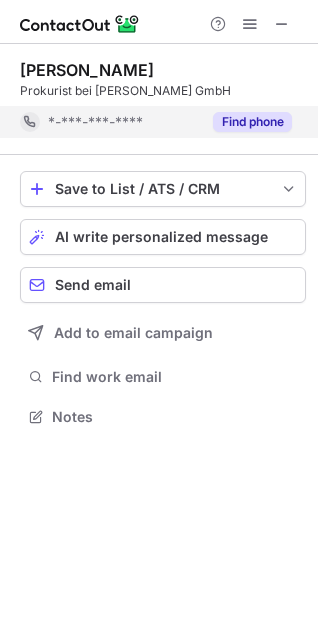click on "Find phone" at bounding box center (252, 122) 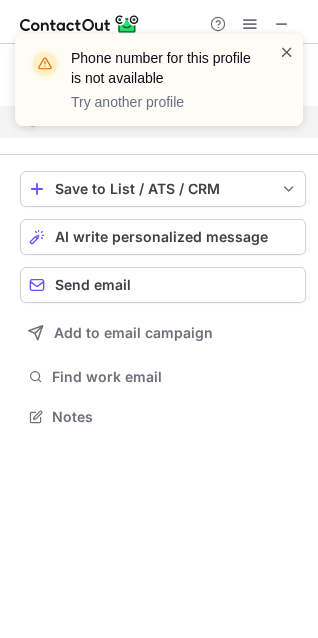 click at bounding box center [287, 52] 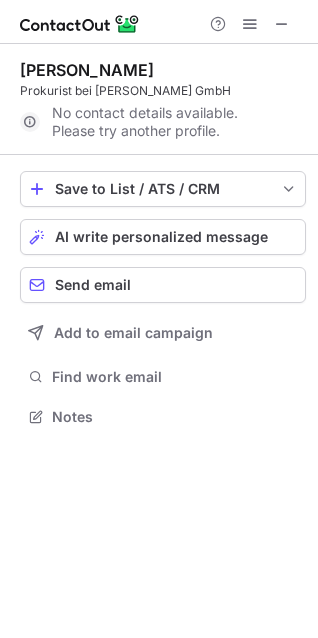 drag, startPoint x: 277, startPoint y: 18, endPoint x: 191, endPoint y: 27, distance: 86.46965 